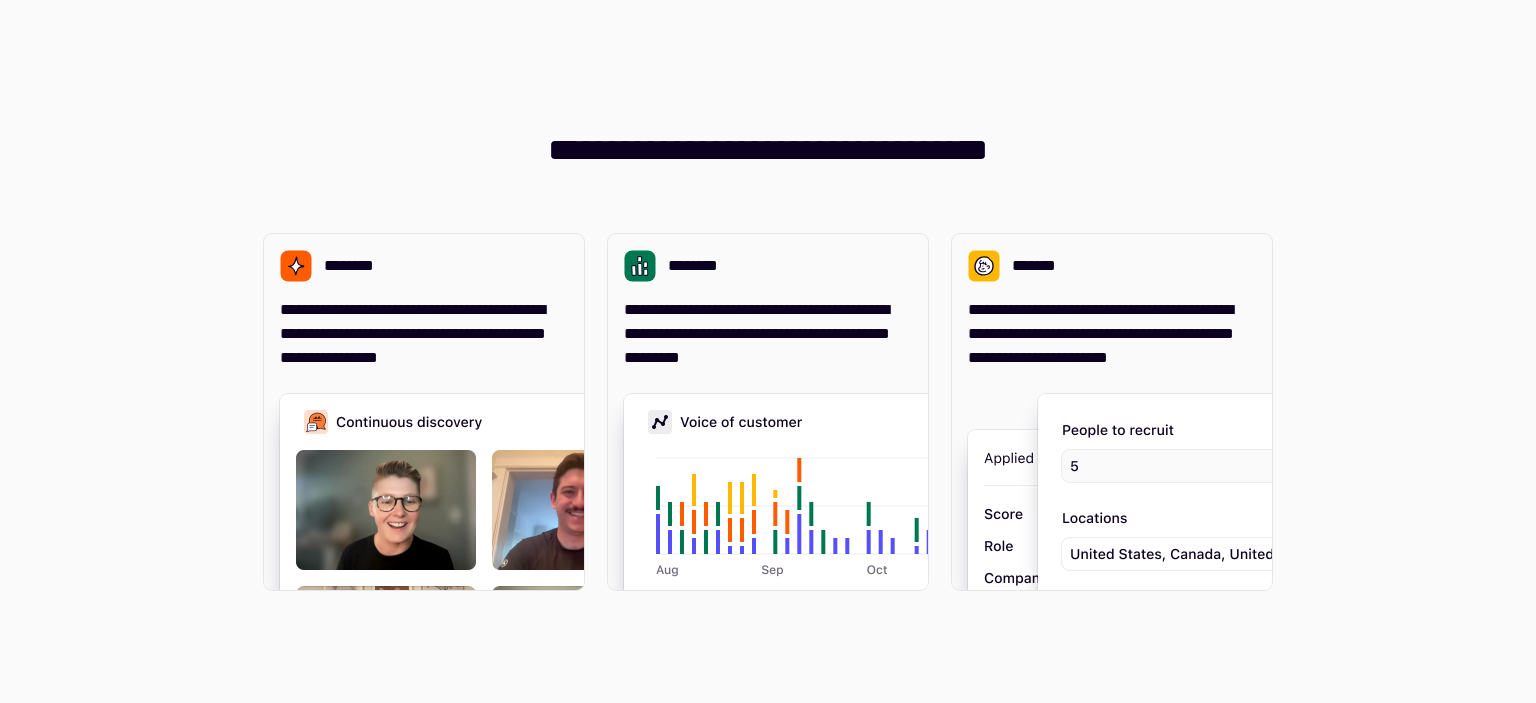 scroll, scrollTop: 0, scrollLeft: 0, axis: both 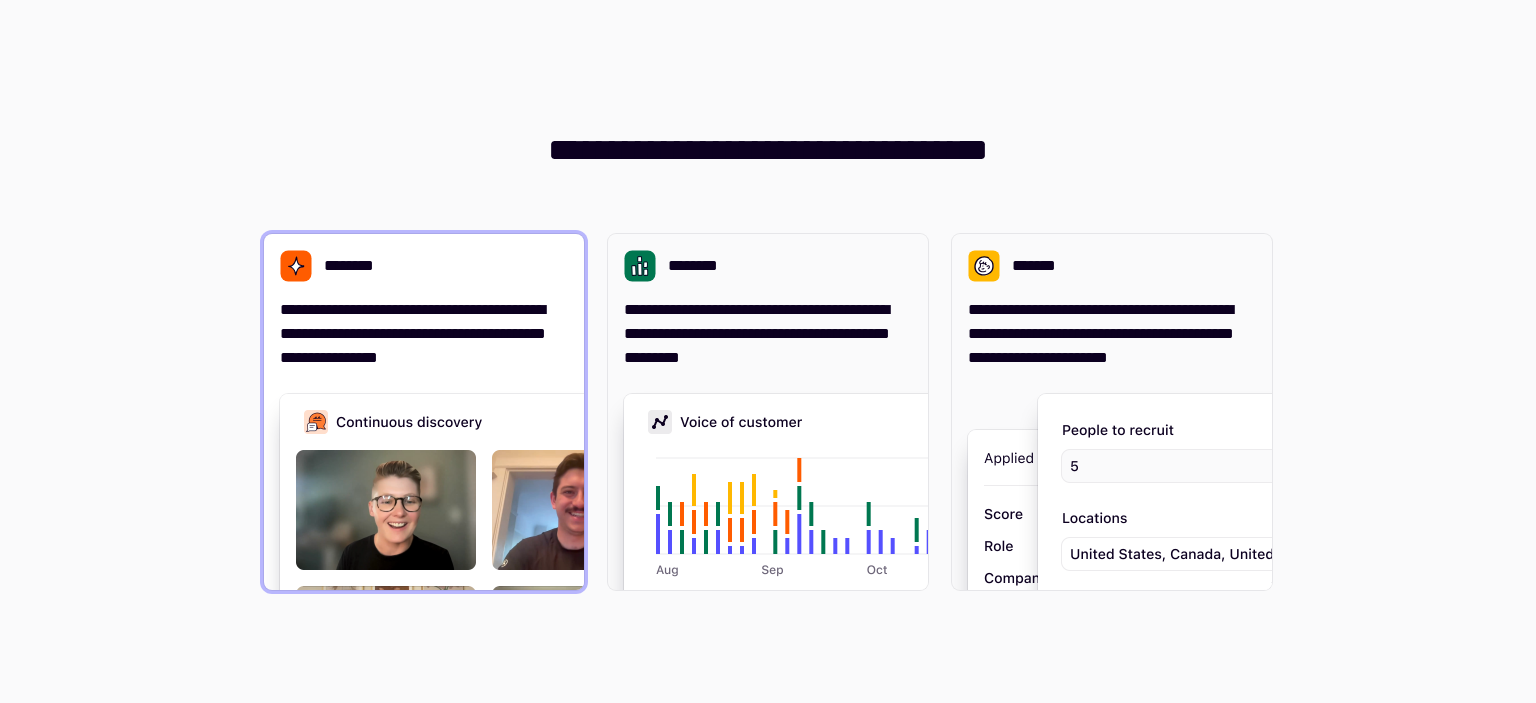 click on "**********" at bounding box center [424, 334] 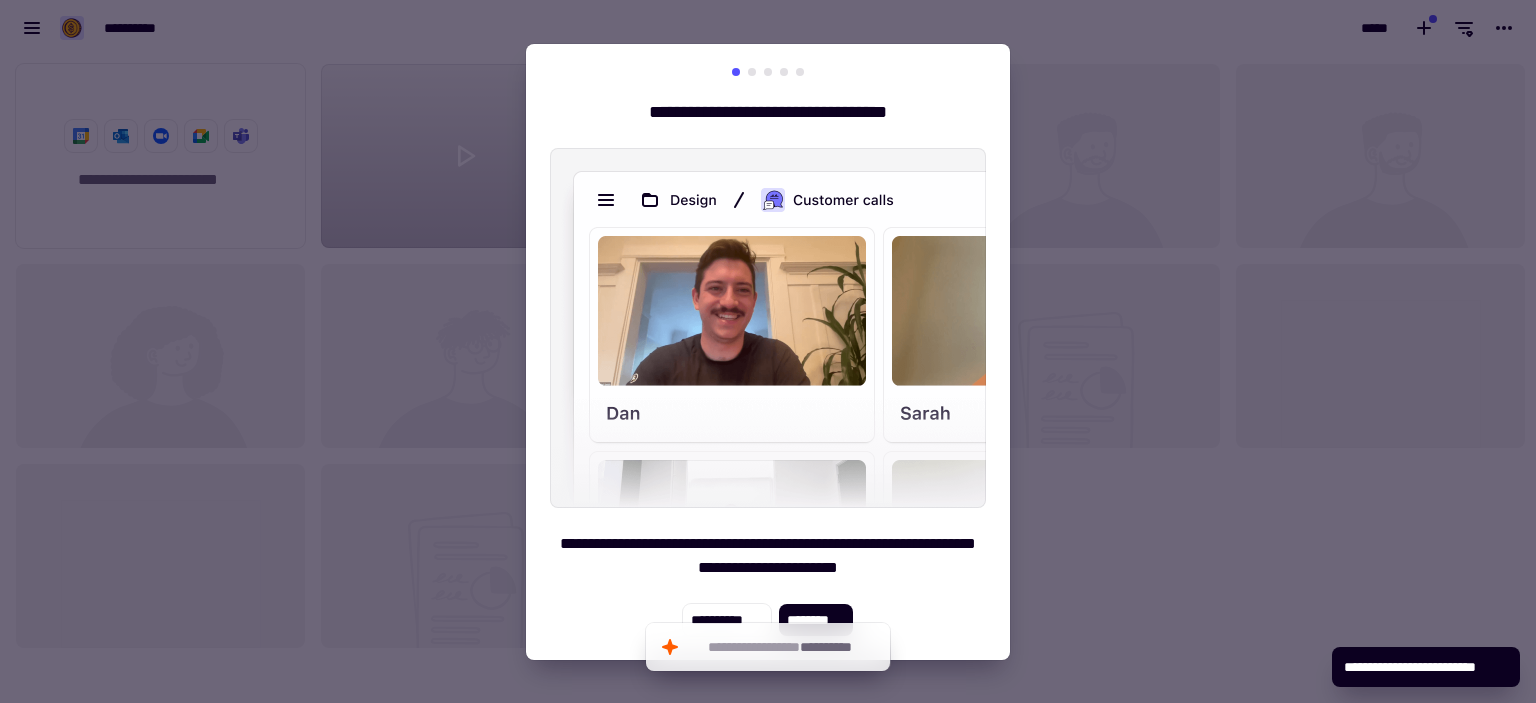 scroll, scrollTop: 16, scrollLeft: 16, axis: both 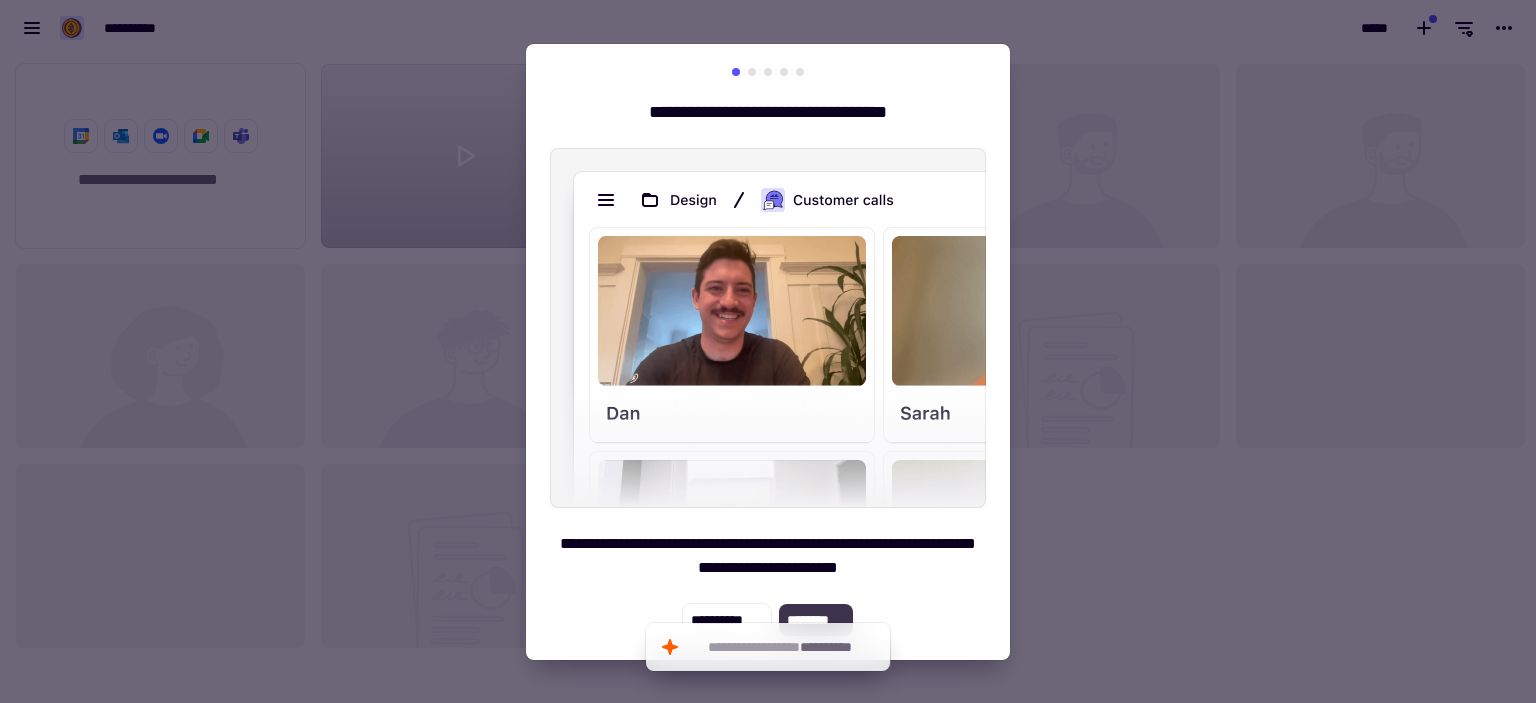click on "********" 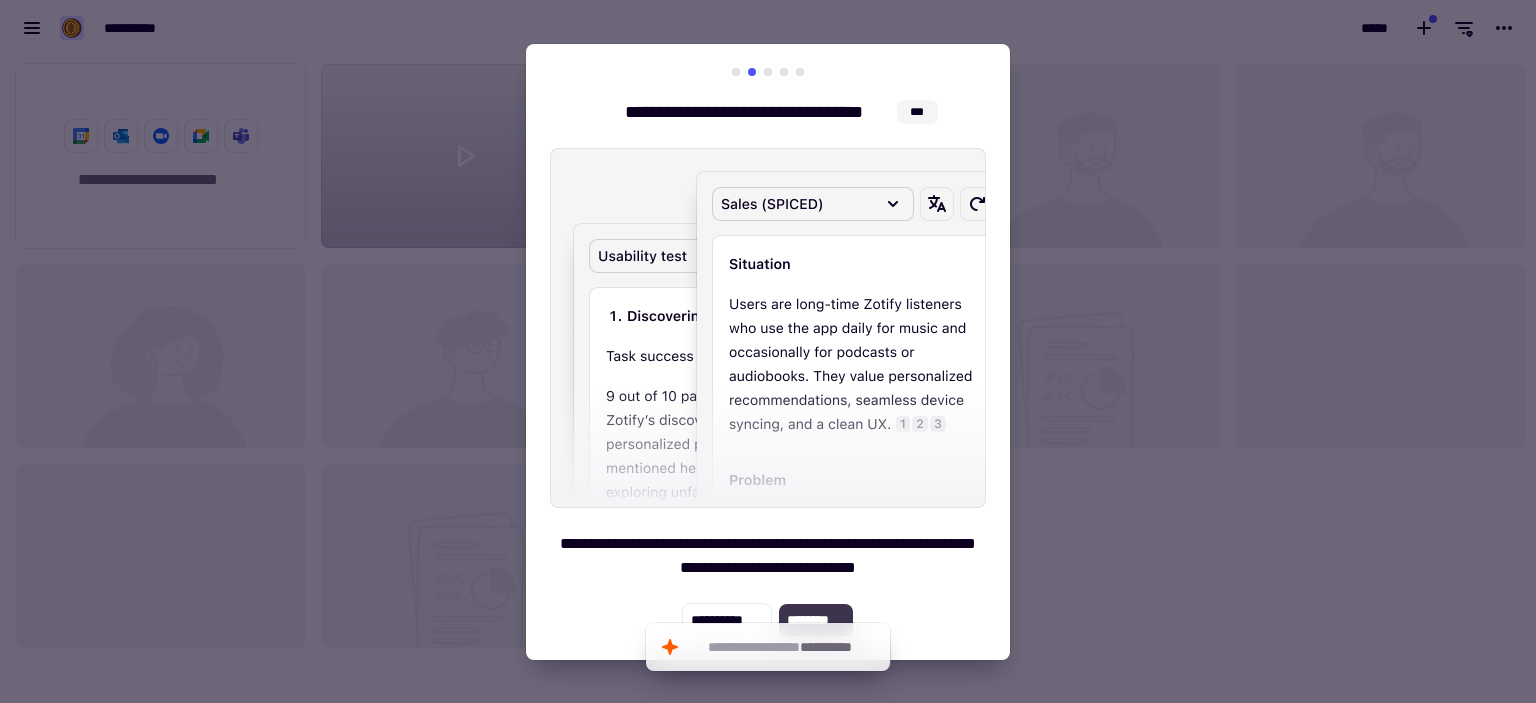 click on "********" 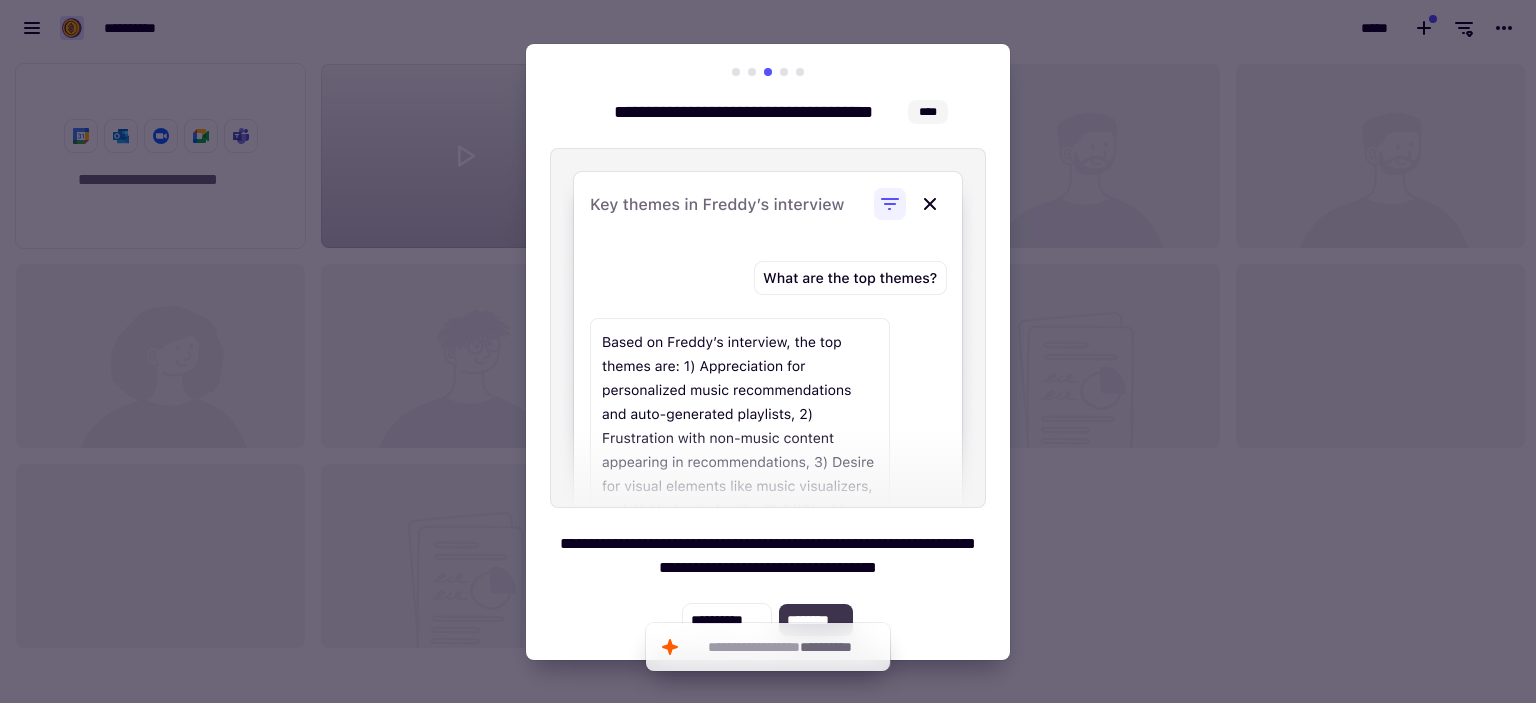 click on "********" 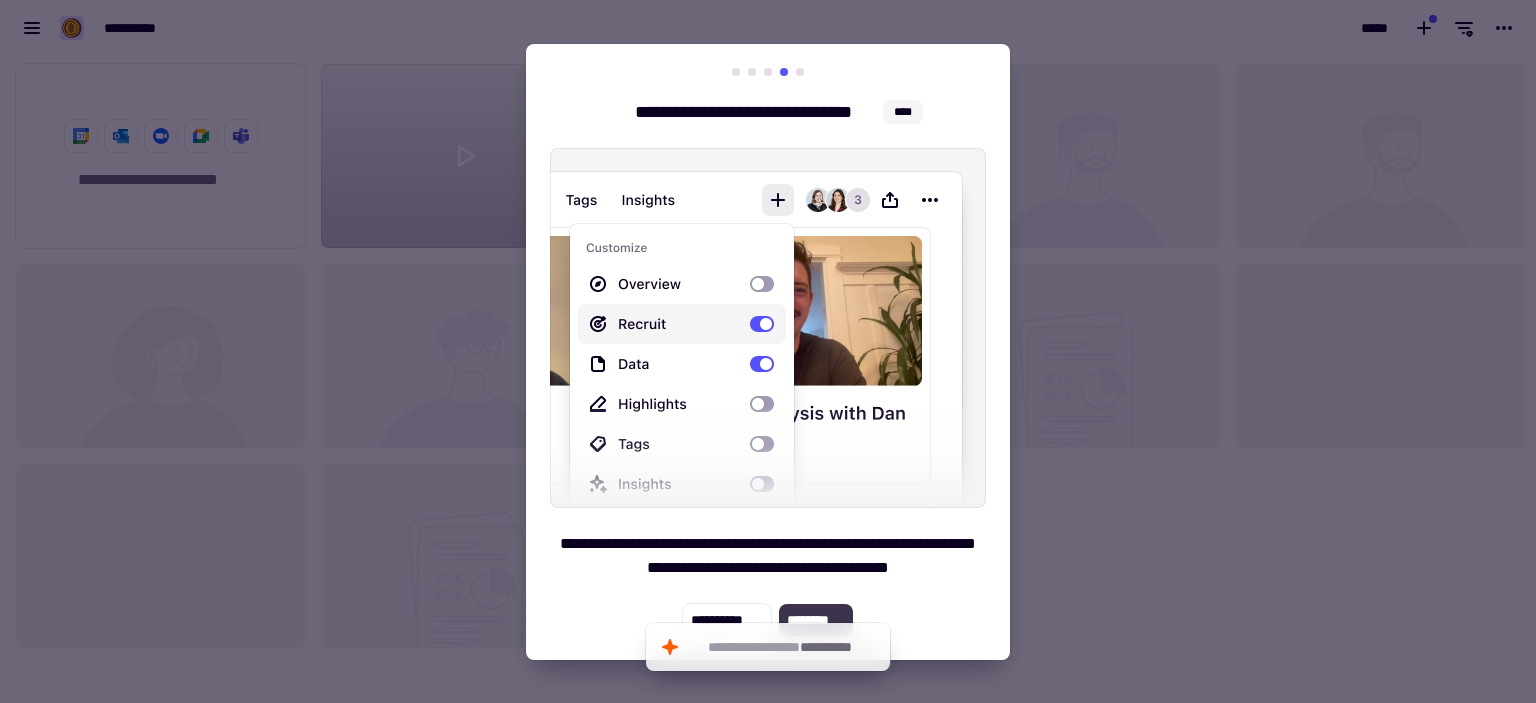 click on "********" 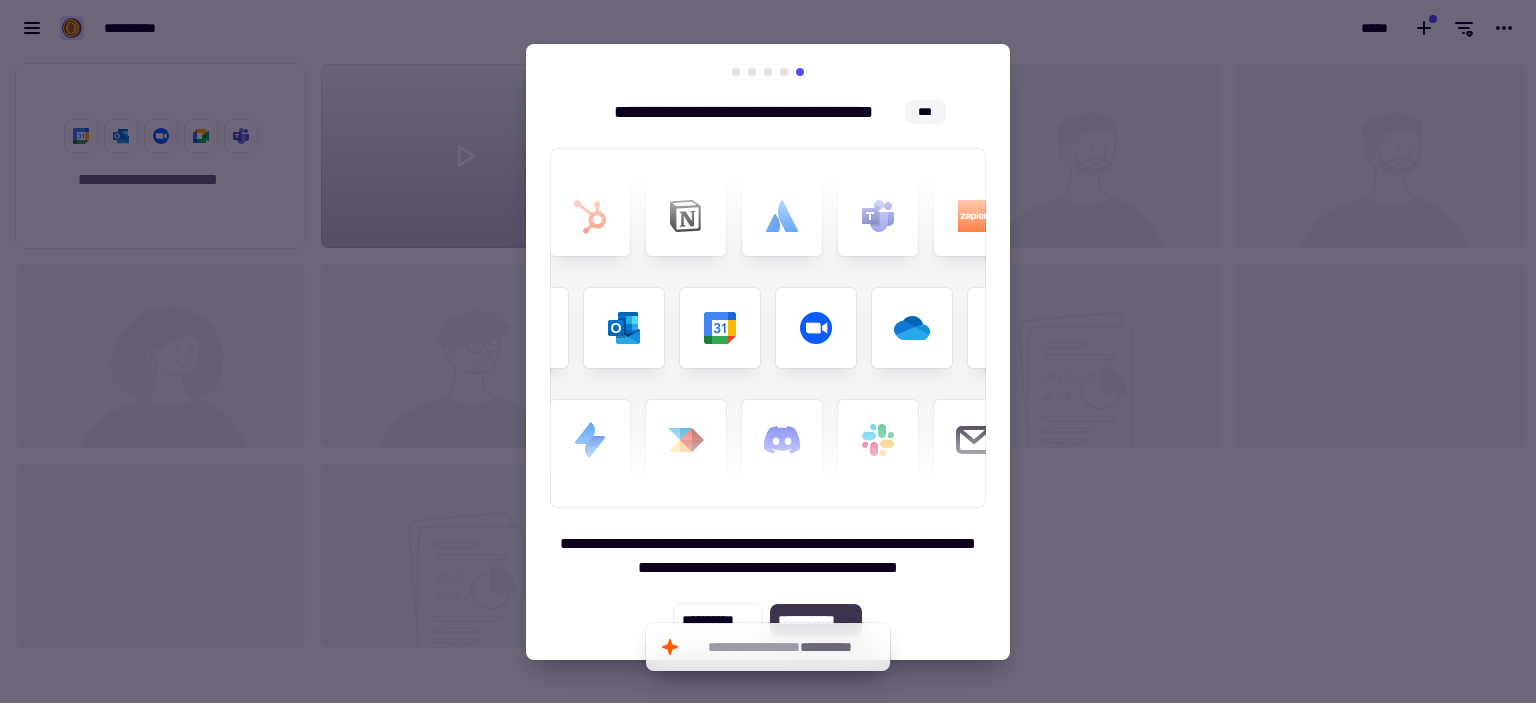 click on "**********" 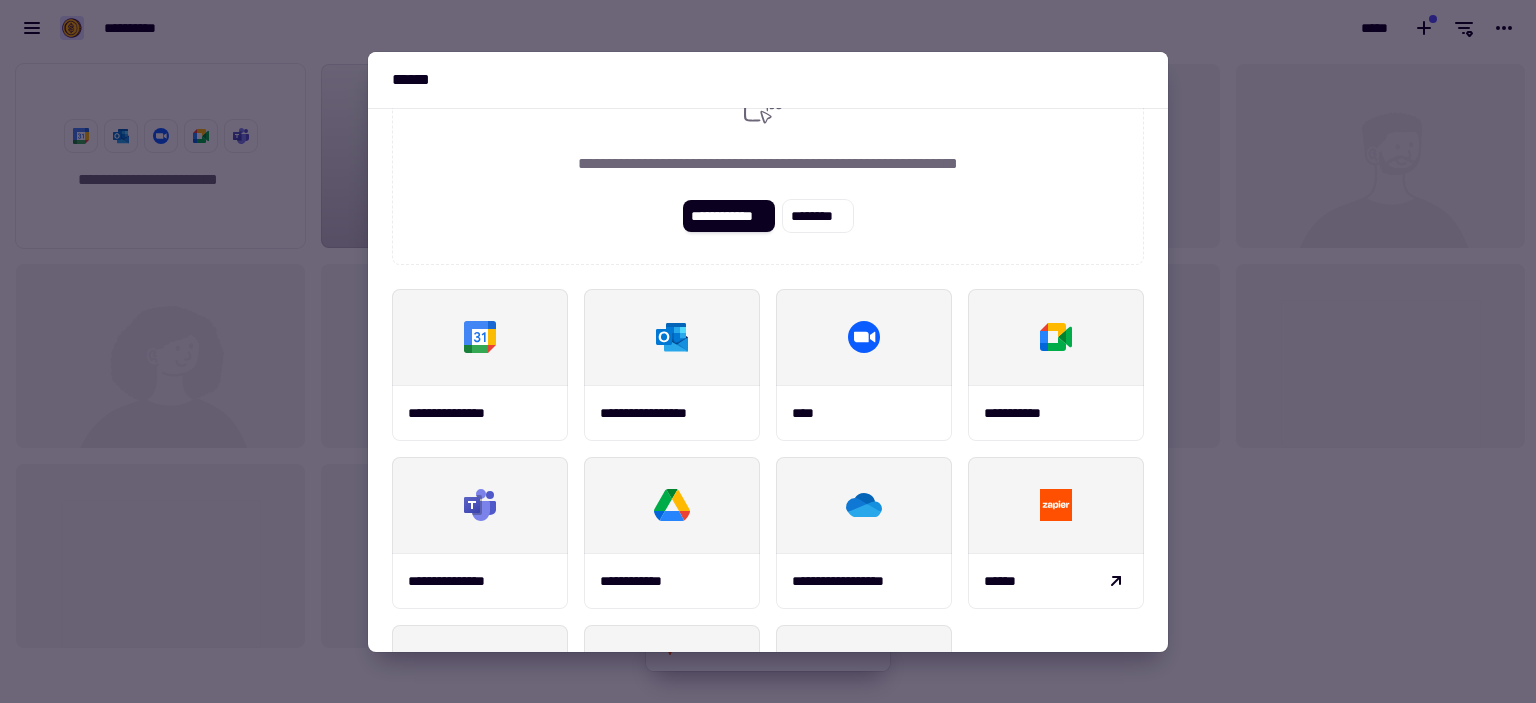 scroll, scrollTop: 233, scrollLeft: 0, axis: vertical 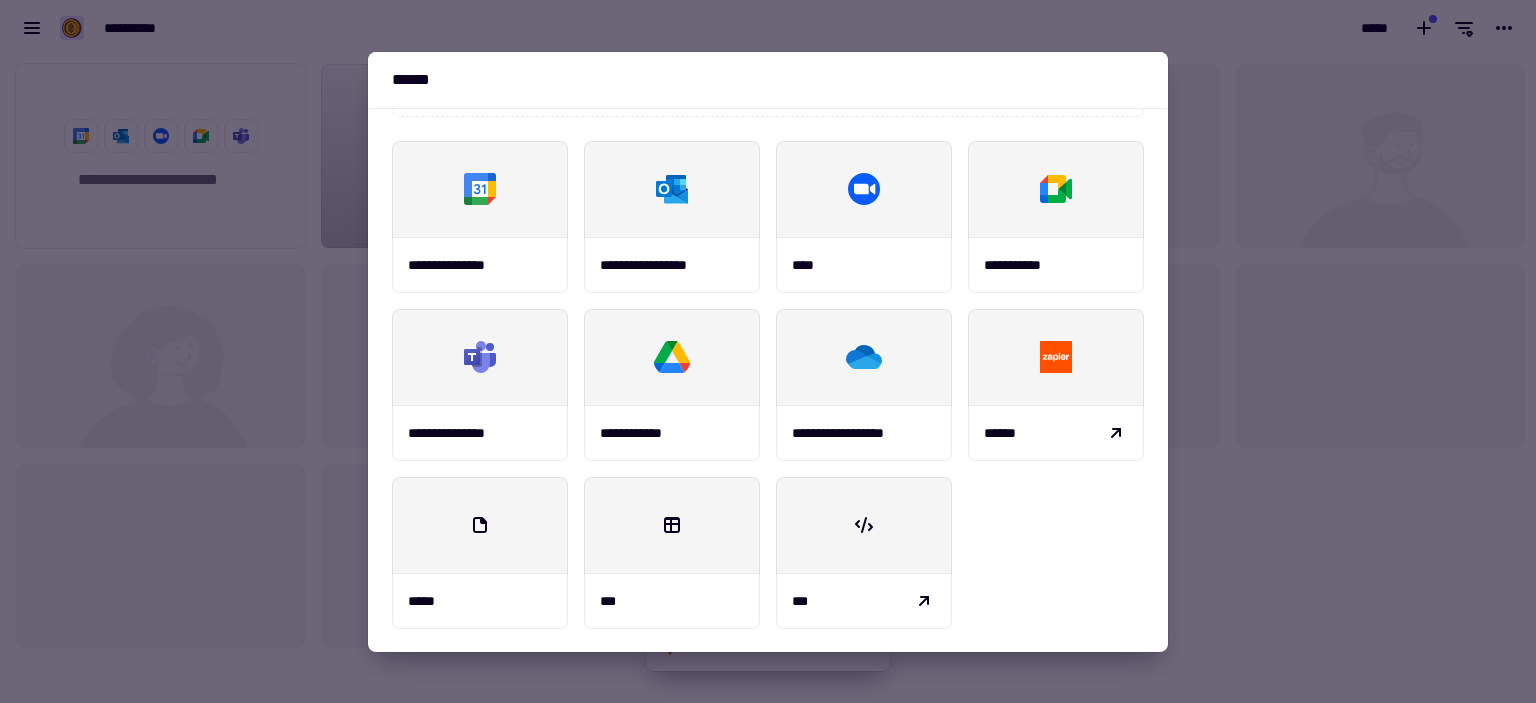 click at bounding box center (768, 351) 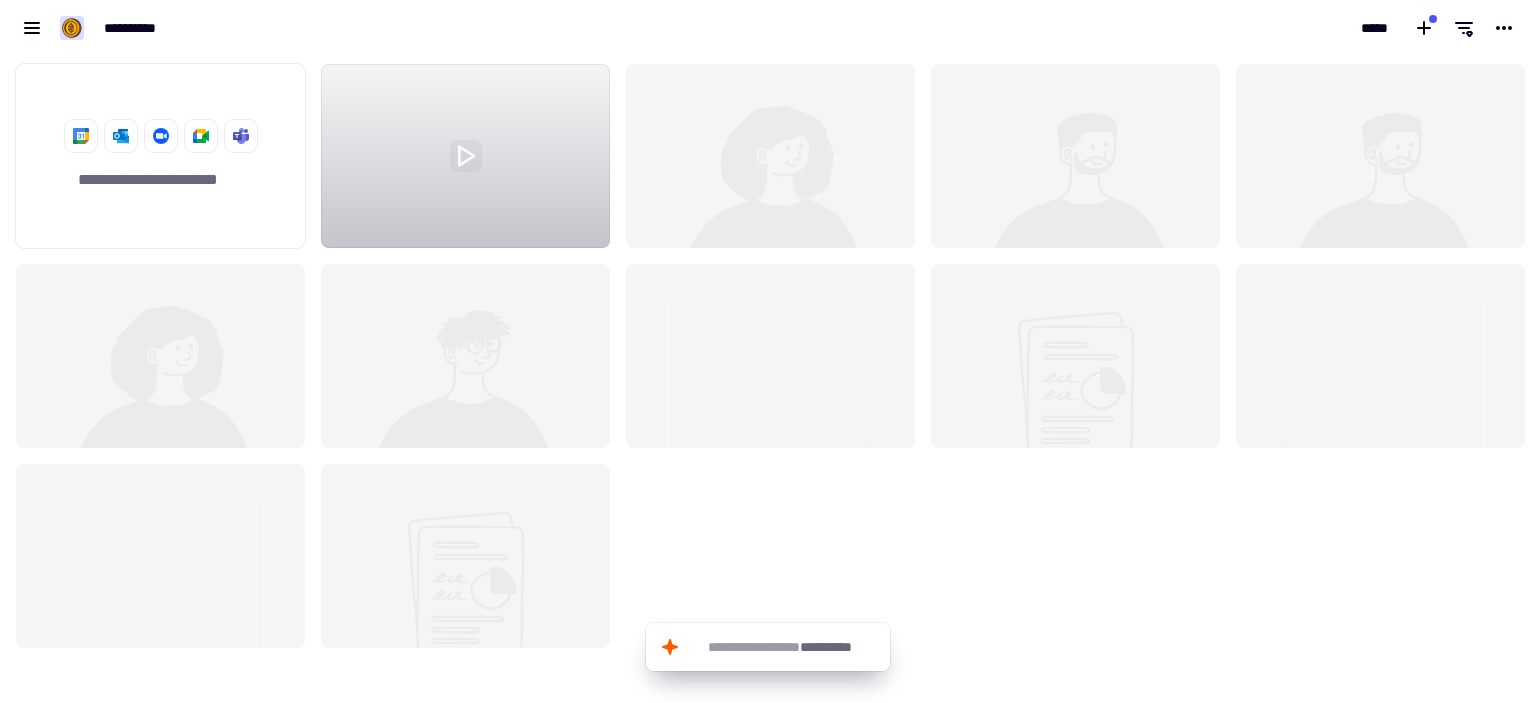 click 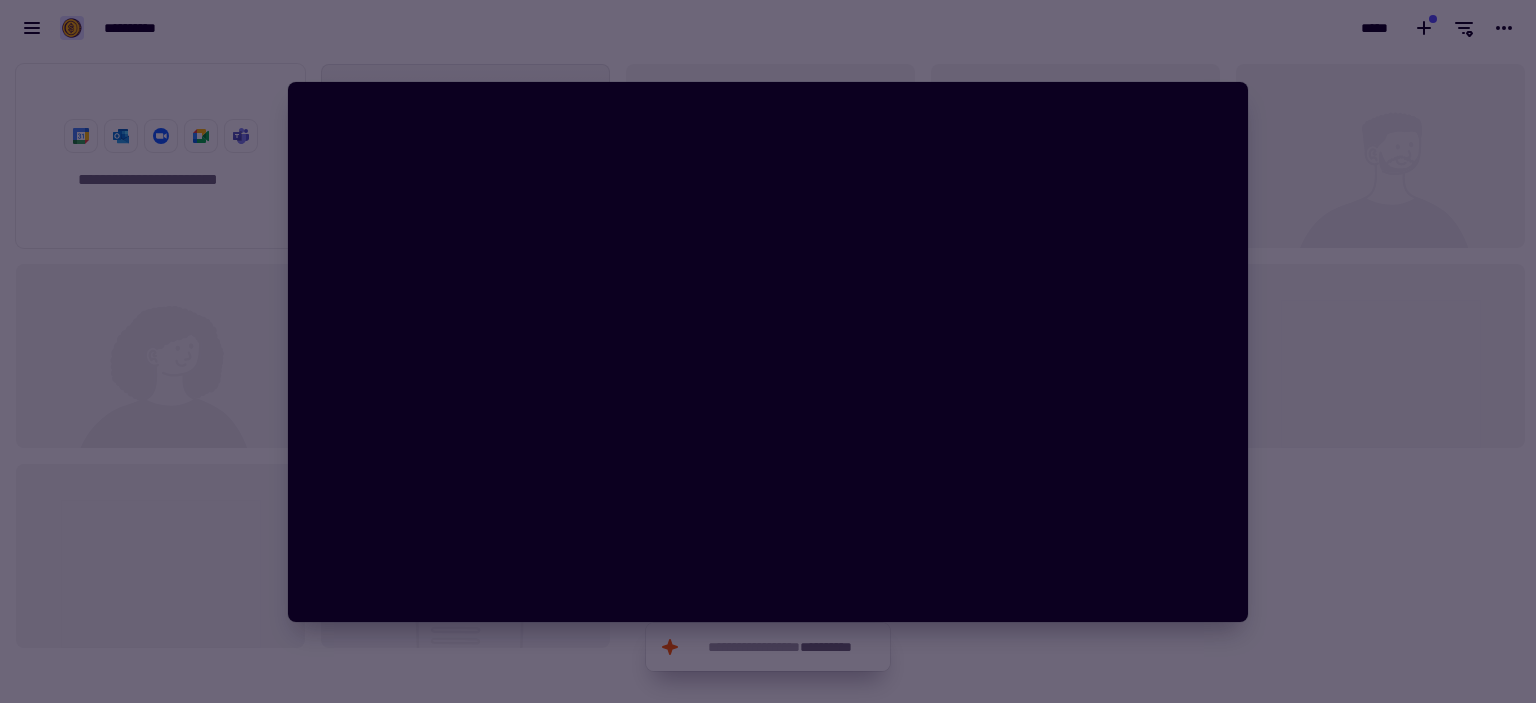 click at bounding box center [768, 351] 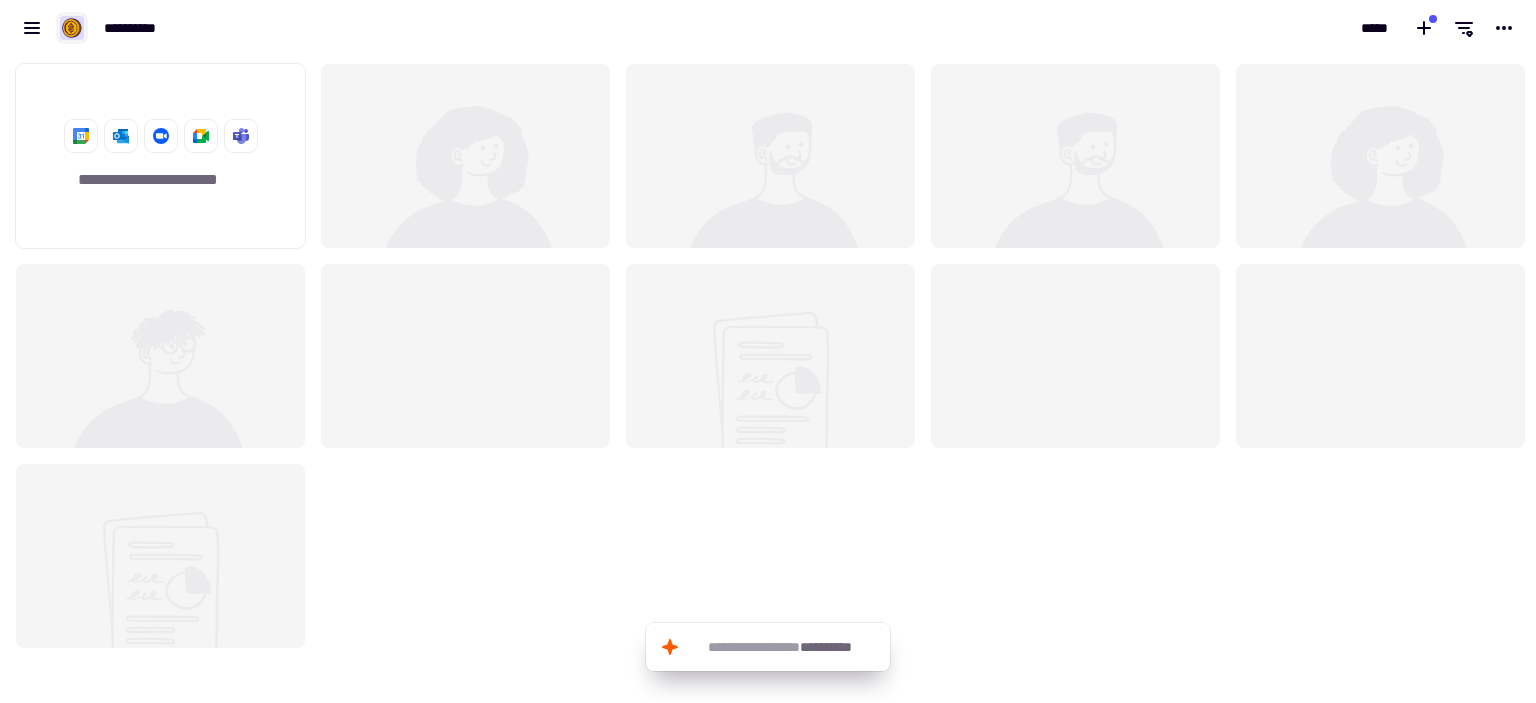 click 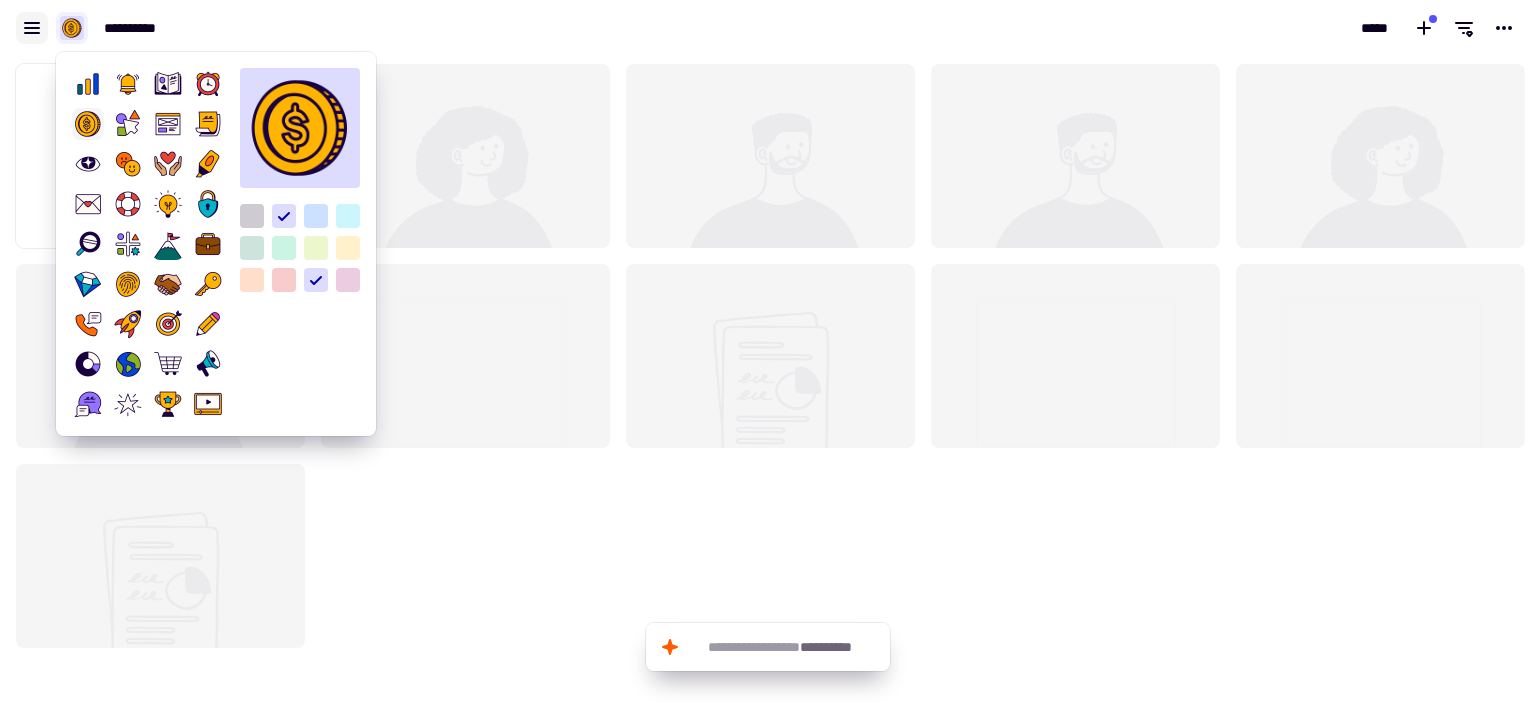 click 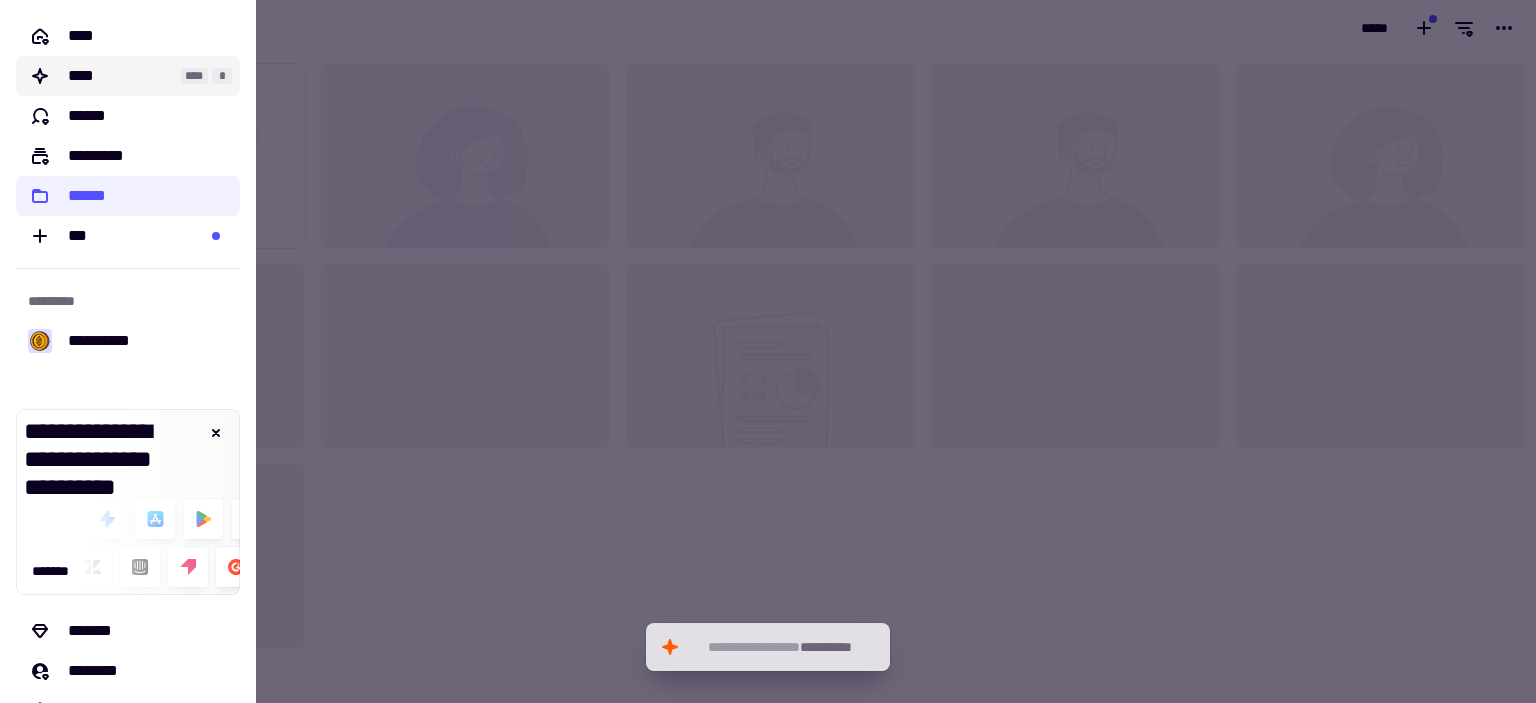 click on "****" 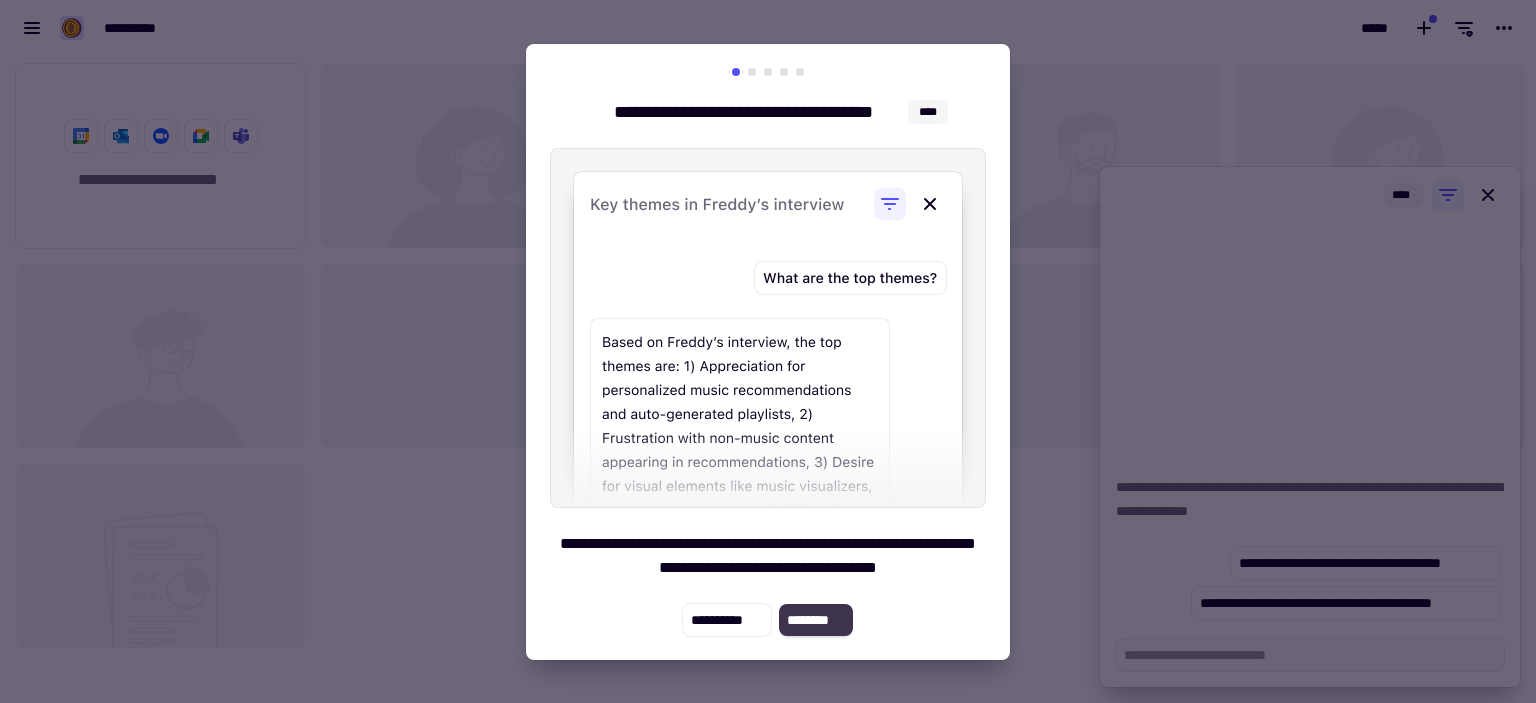 click on "********" 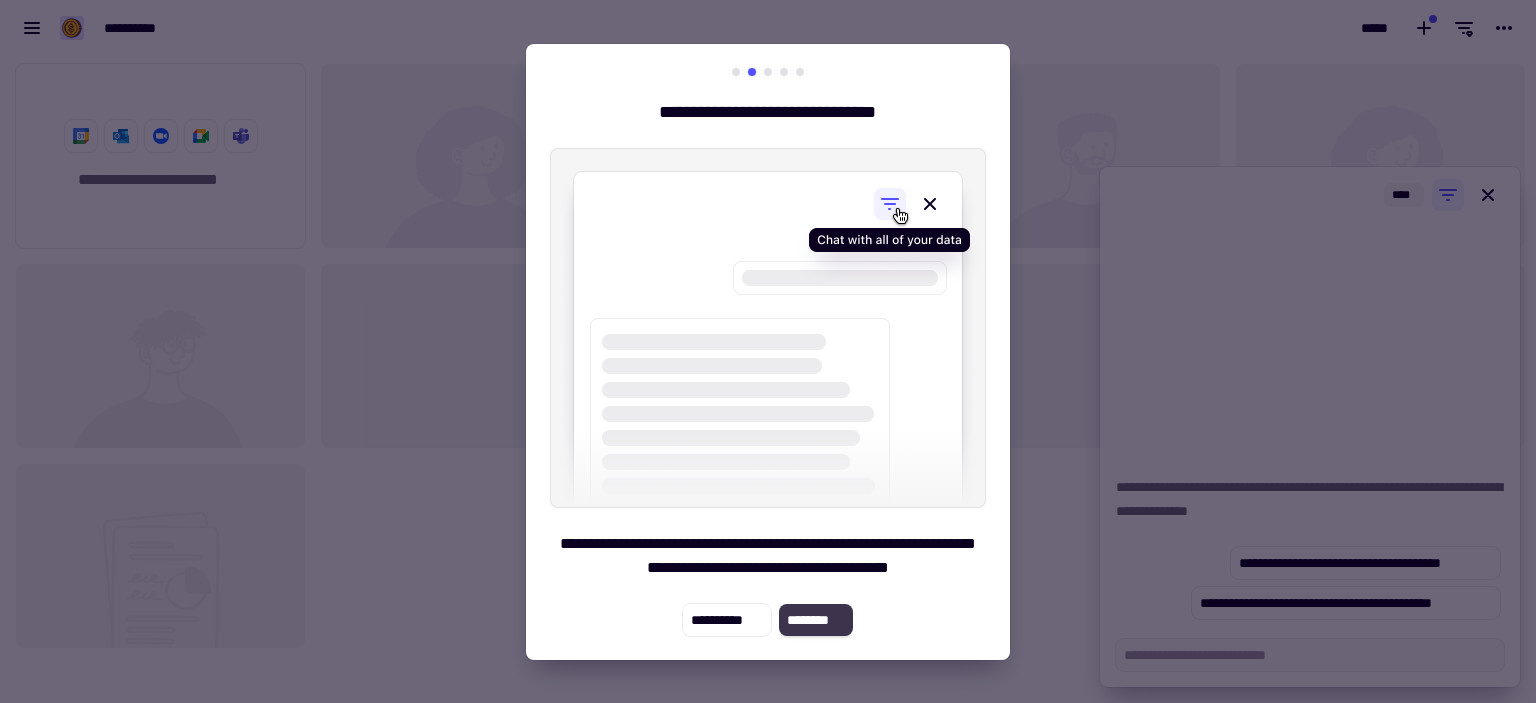 click on "********" 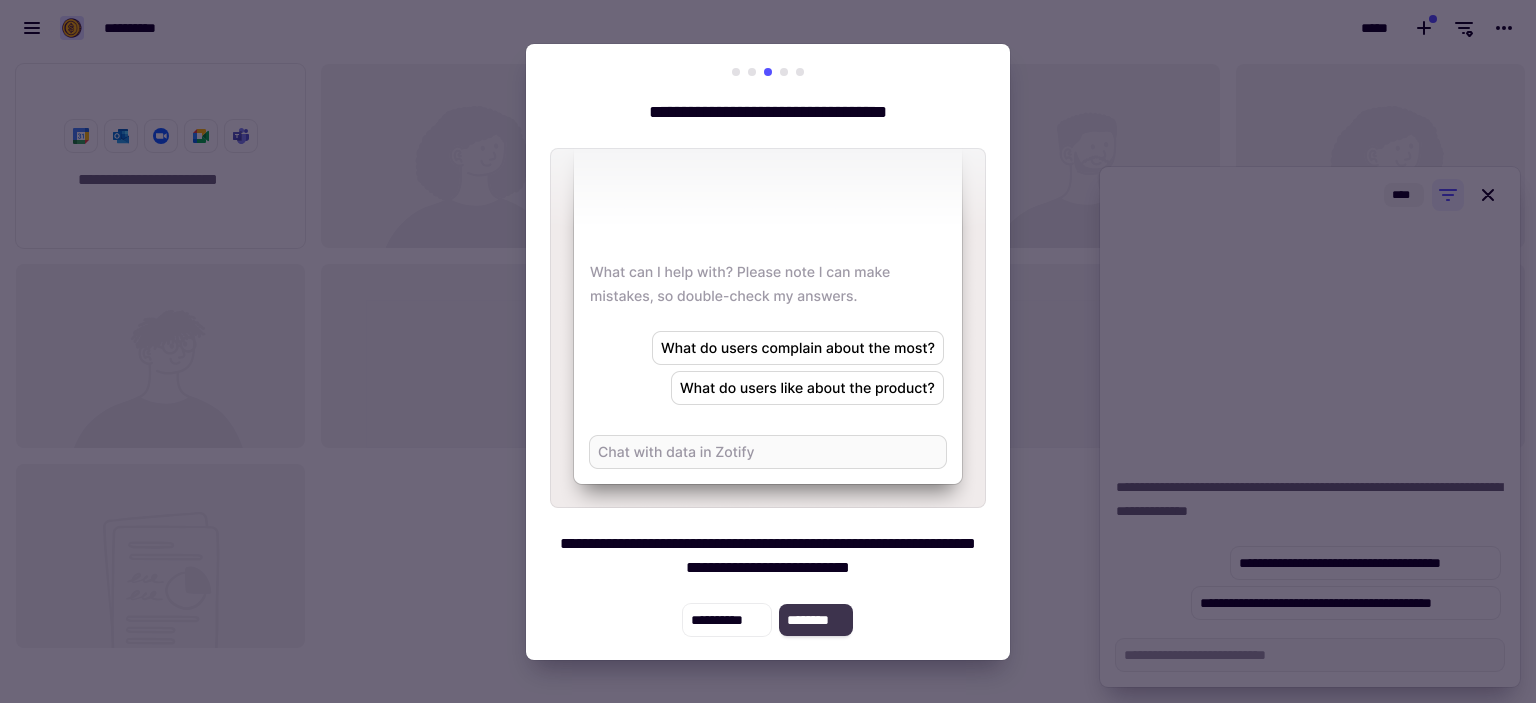 click on "********" 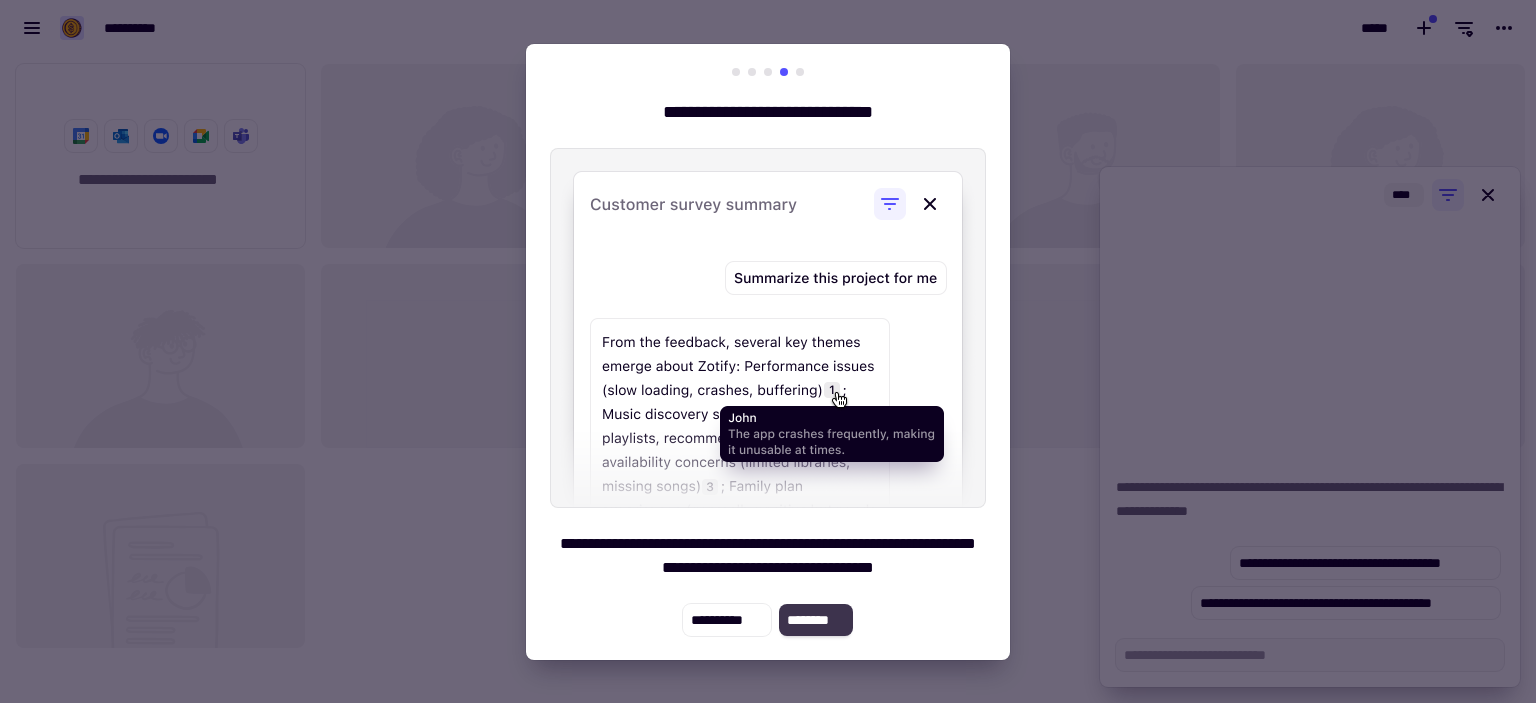 click on "********" 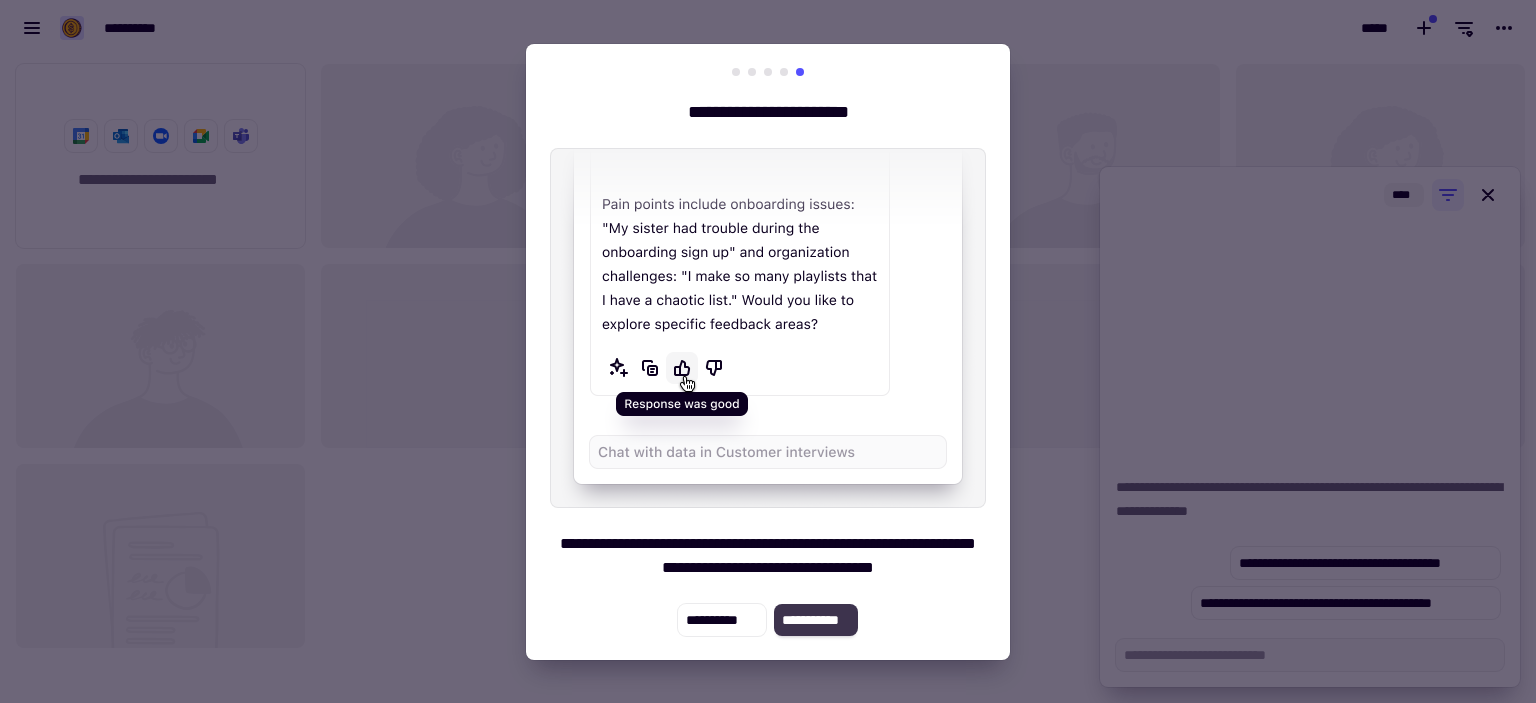 click on "**********" 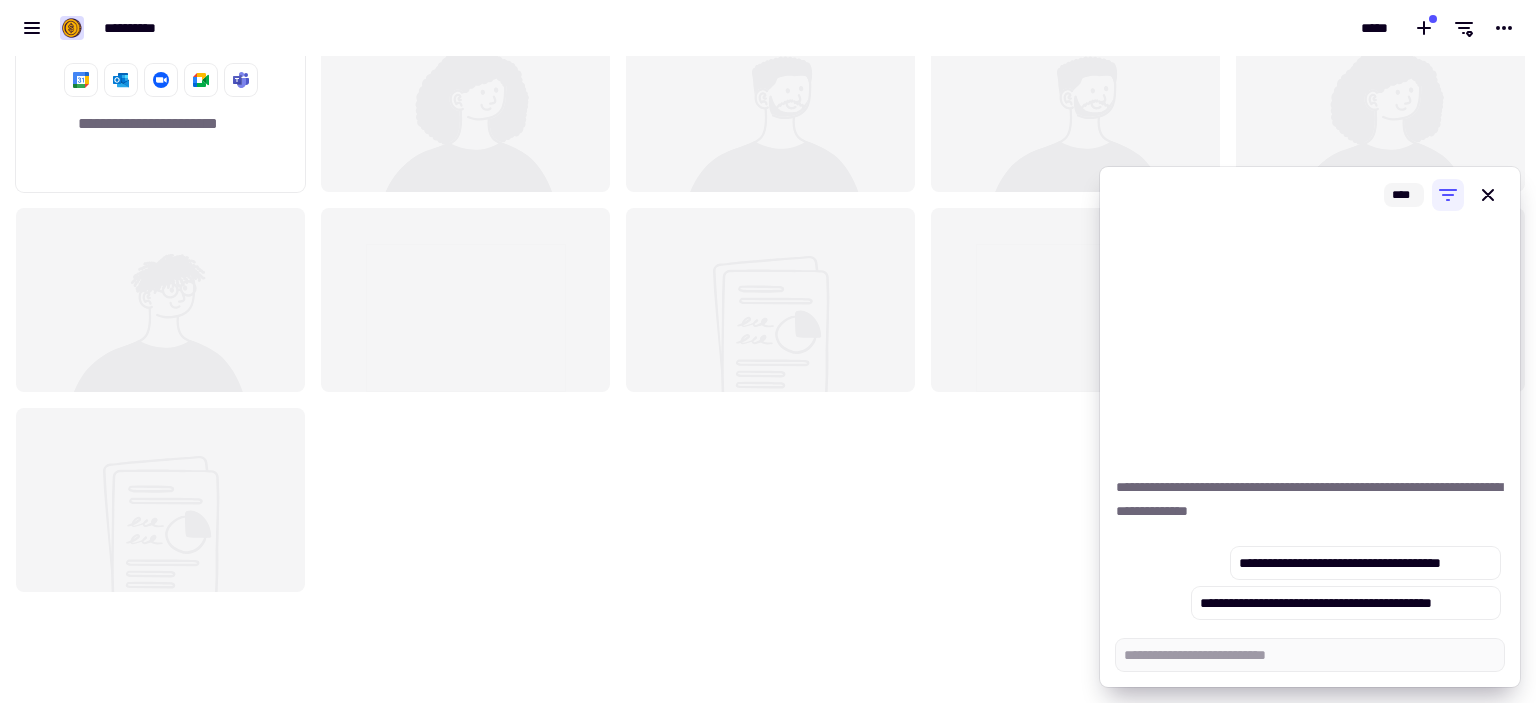 scroll, scrollTop: 87, scrollLeft: 0, axis: vertical 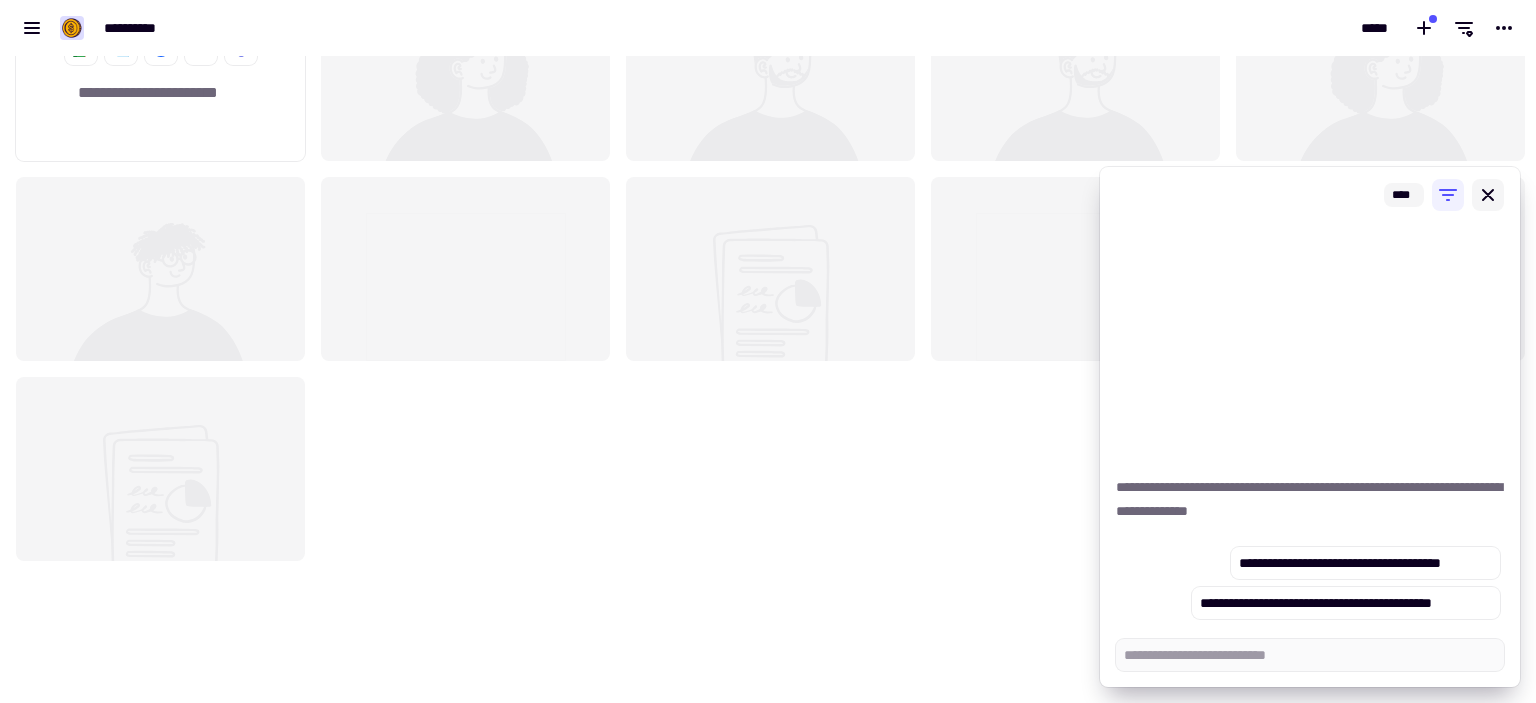 click 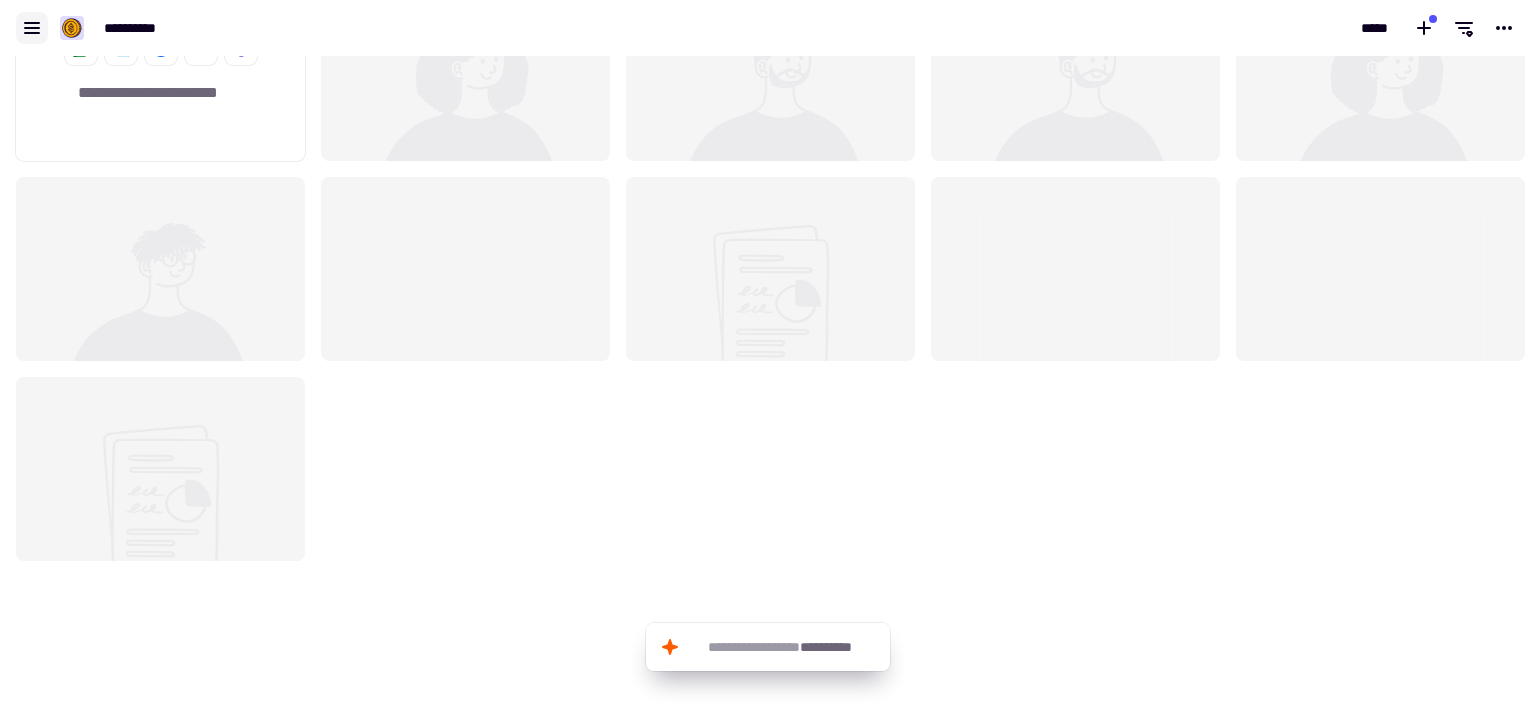 click 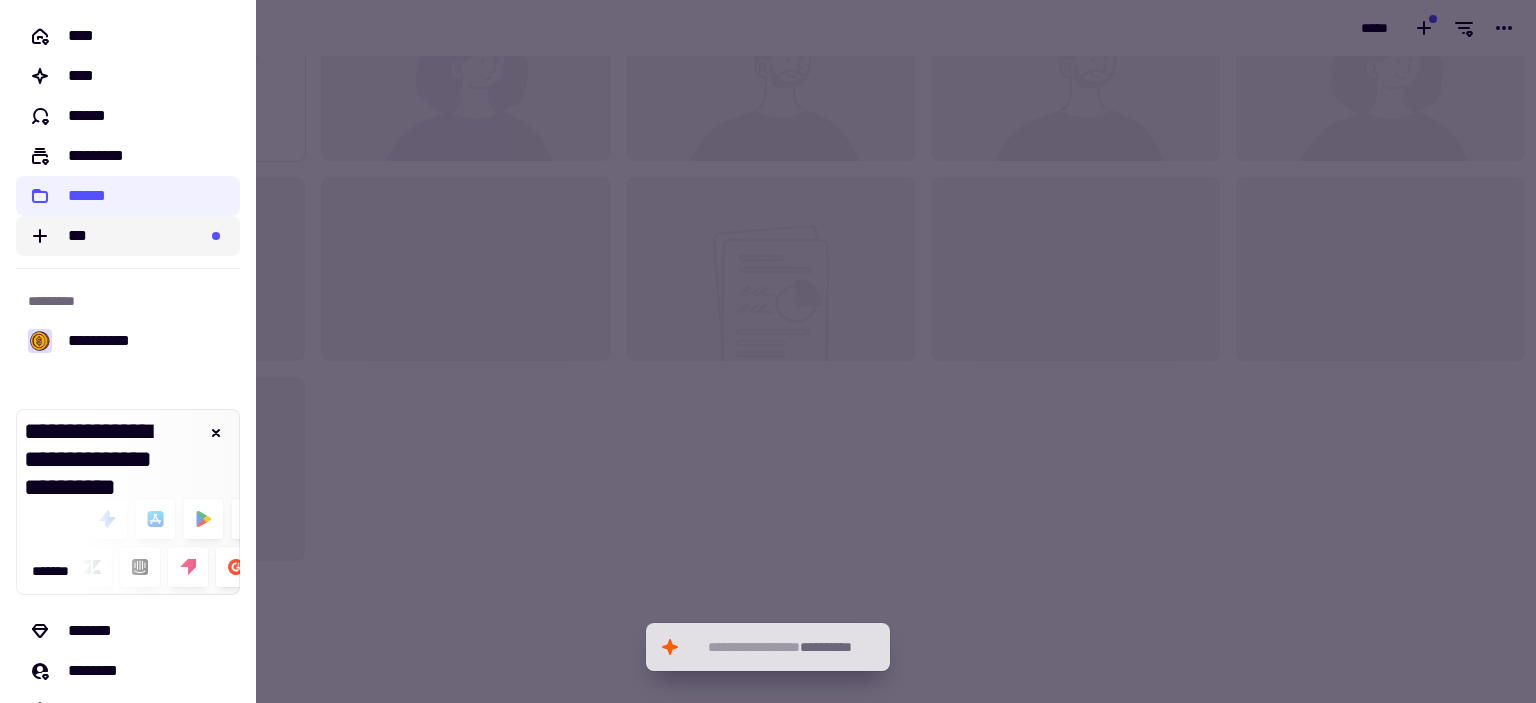 click on "***" 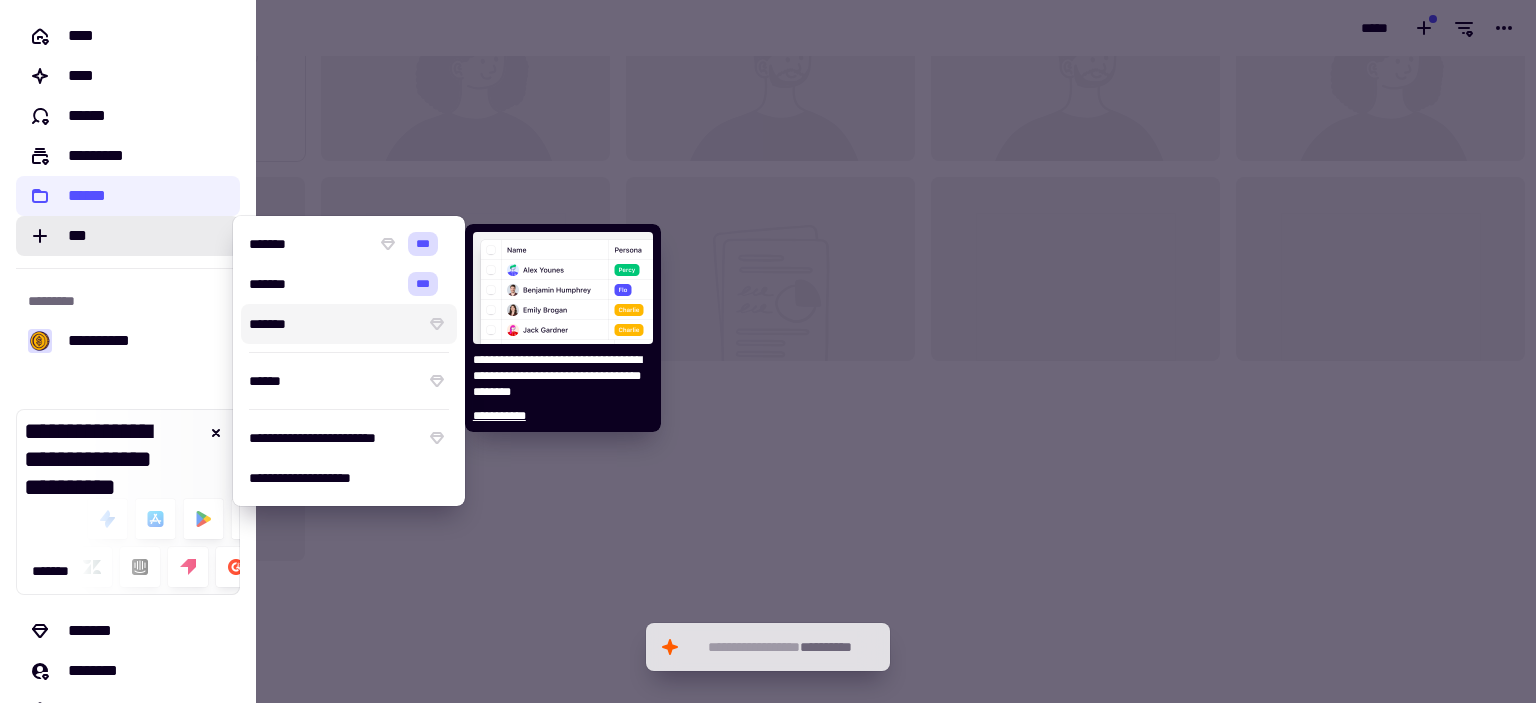 click on "*******" at bounding box center [333, 324] 